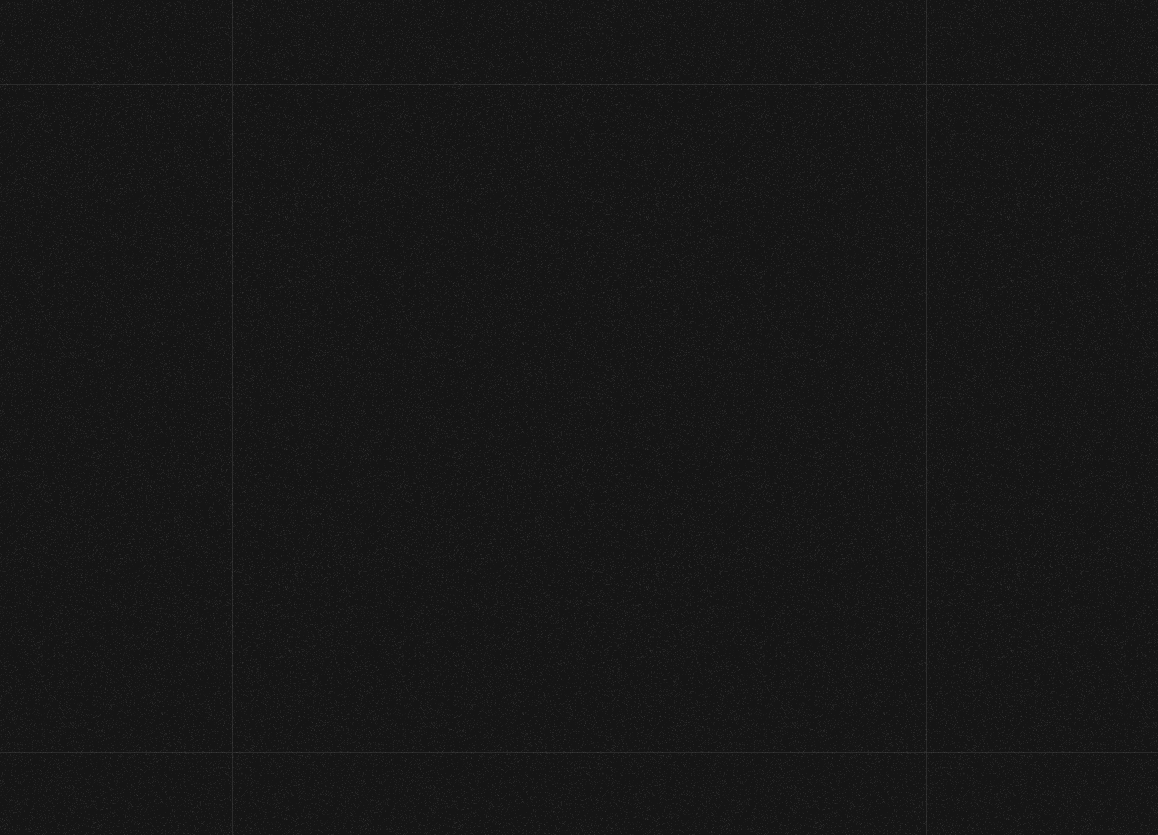 scroll, scrollTop: 0, scrollLeft: 0, axis: both 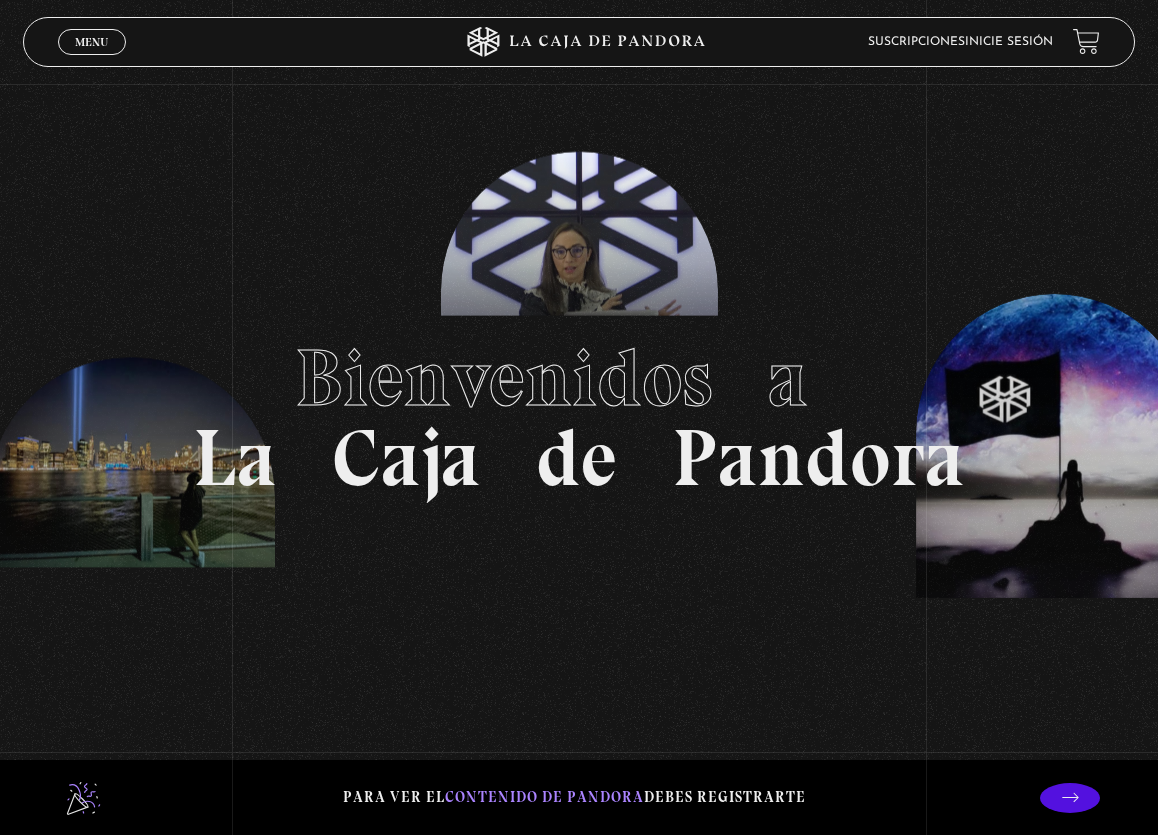 click on "Inicie sesión" at bounding box center (1009, 42) 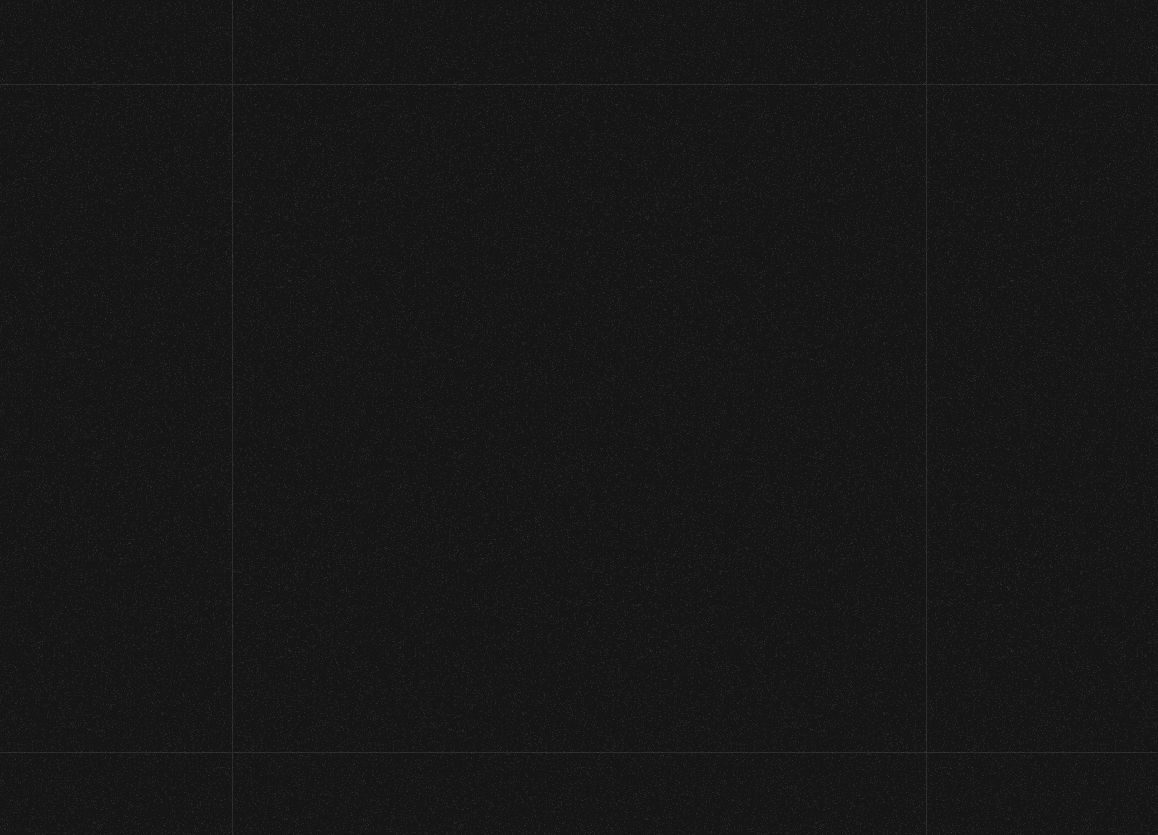 scroll, scrollTop: 0, scrollLeft: 0, axis: both 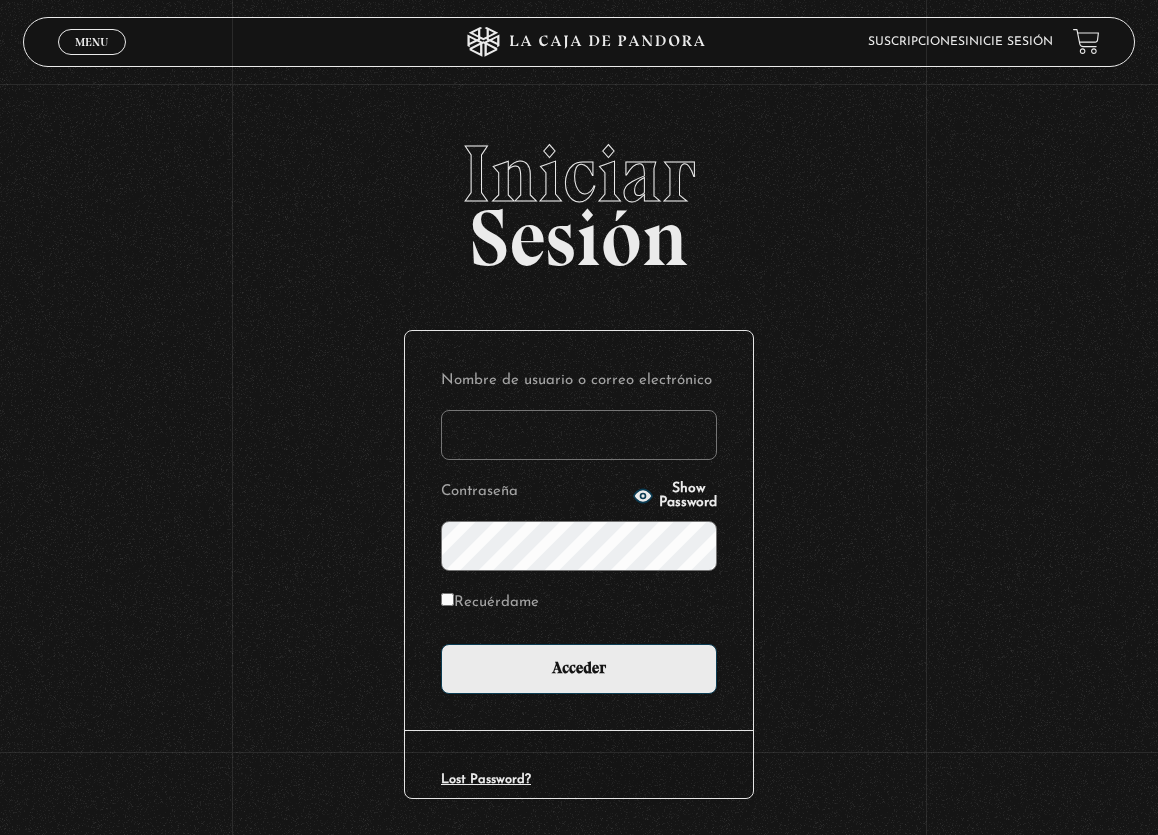click on "Nombre de usuario o correo electrónico" at bounding box center [579, 435] 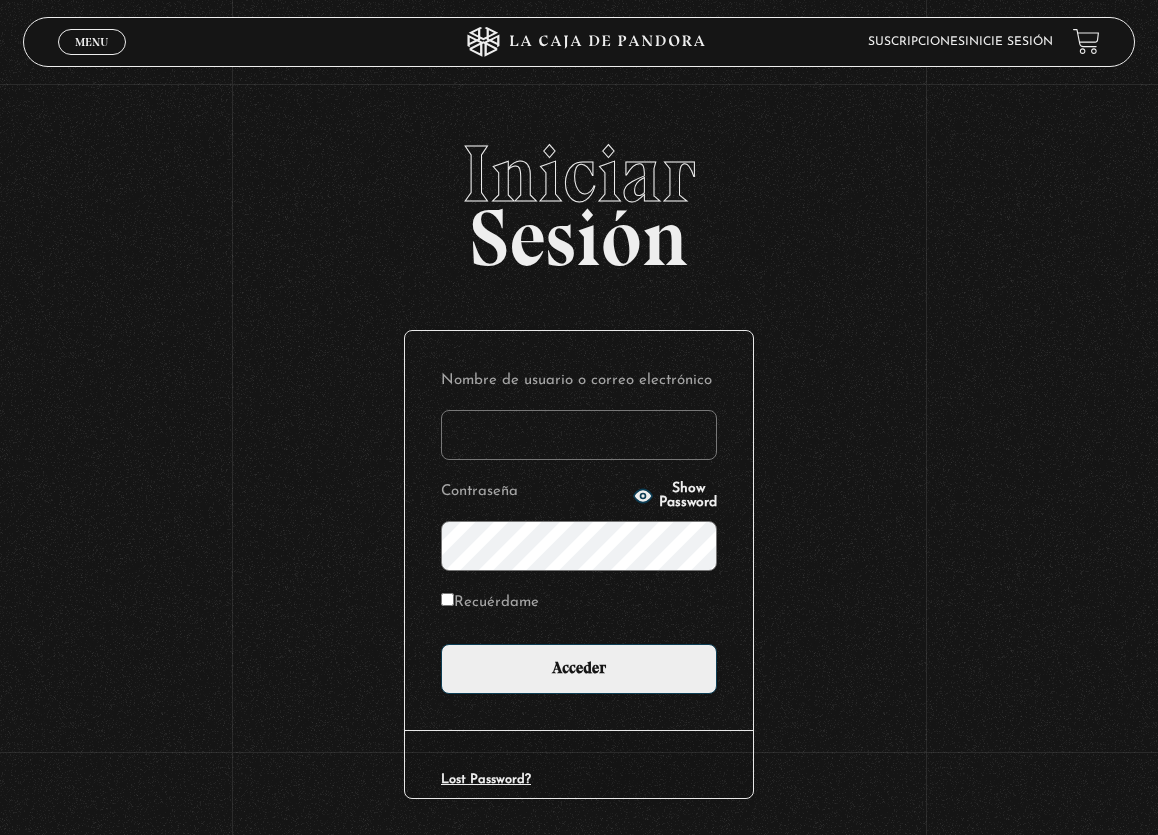 type on "[USERNAME]@[DOMAIN].com" 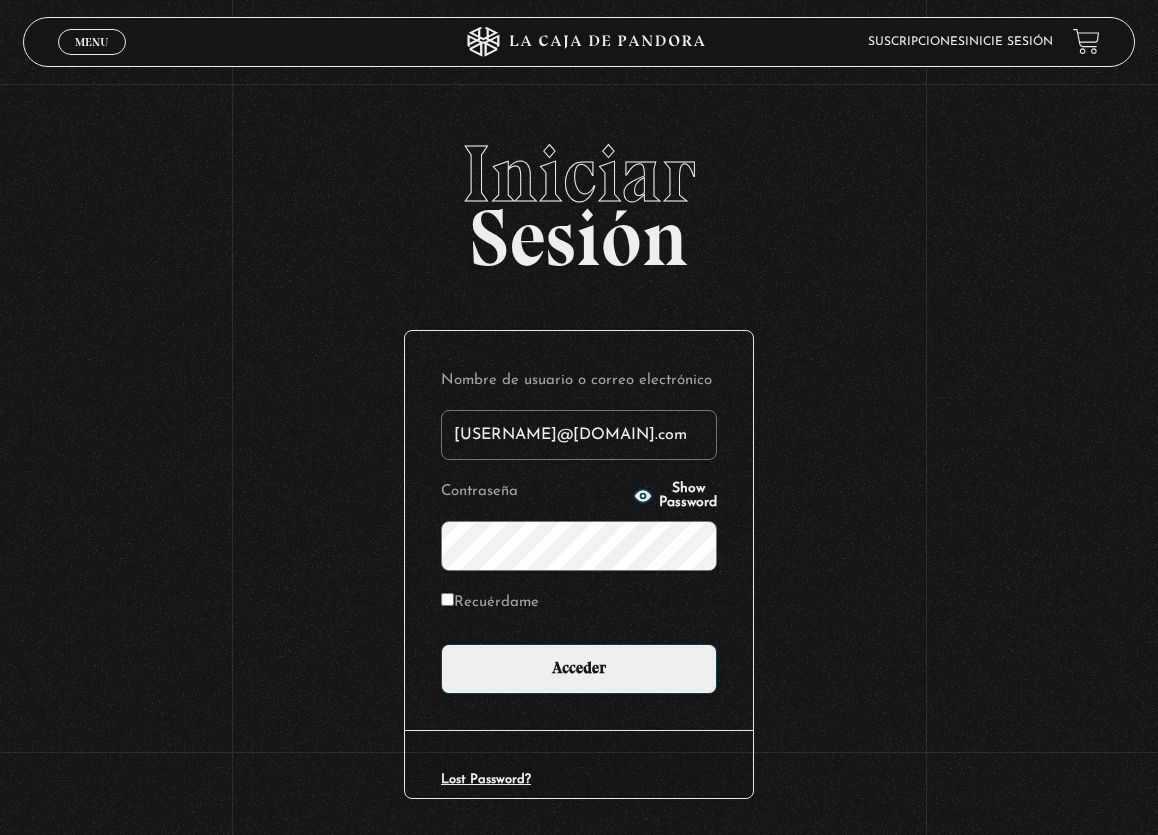 click on "Show Password" at bounding box center (688, 496) 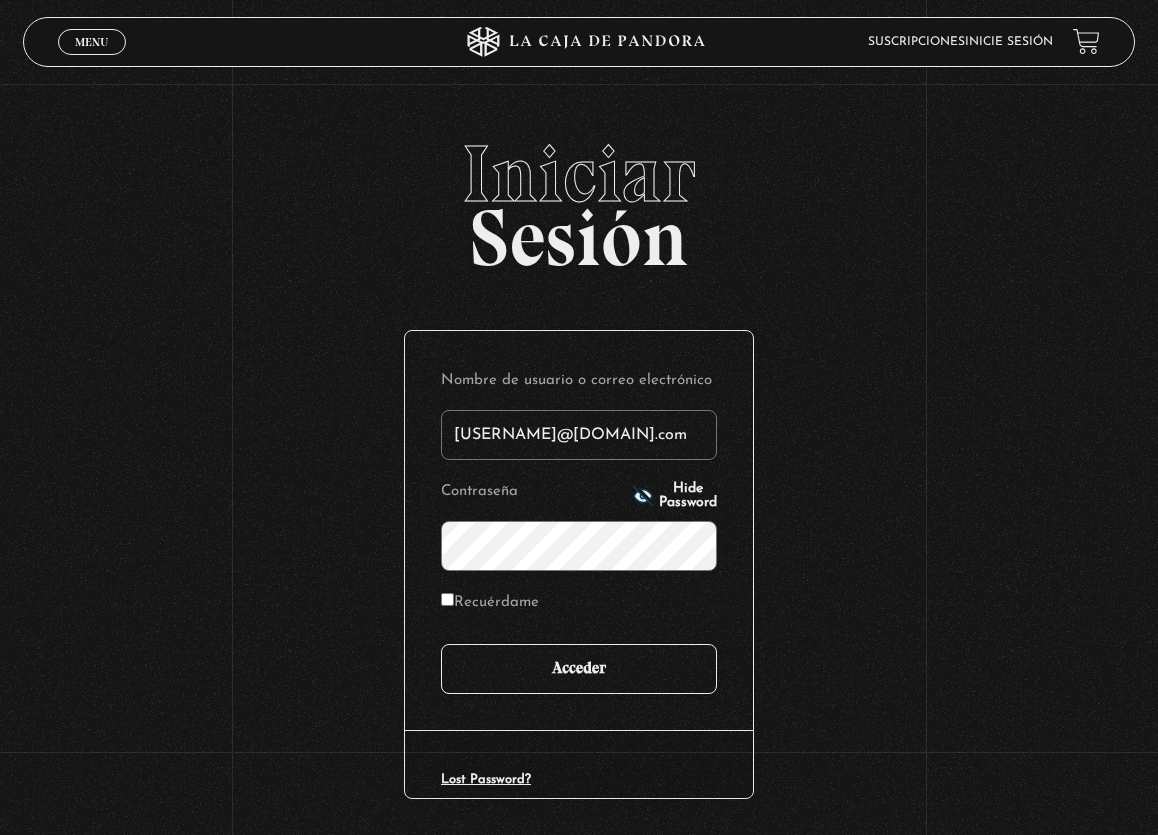 click on "Acceder" at bounding box center [579, 669] 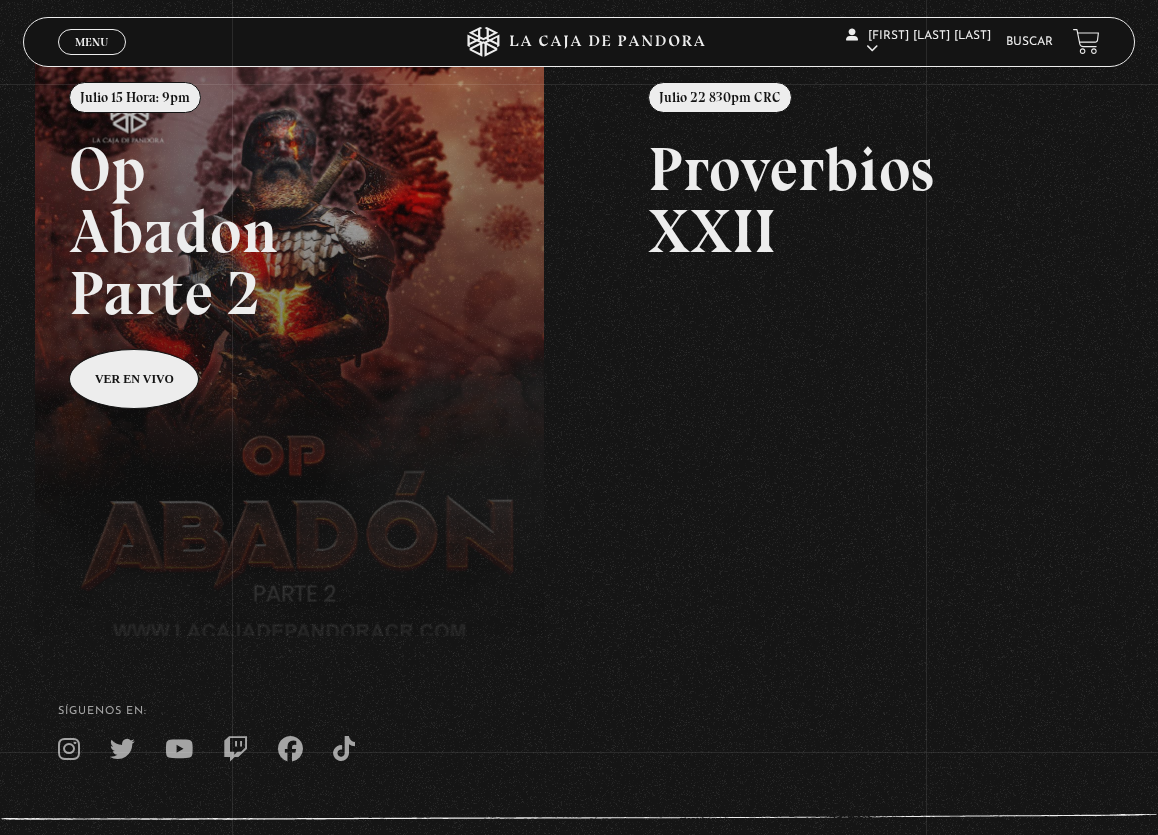 scroll, scrollTop: 369, scrollLeft: 0, axis: vertical 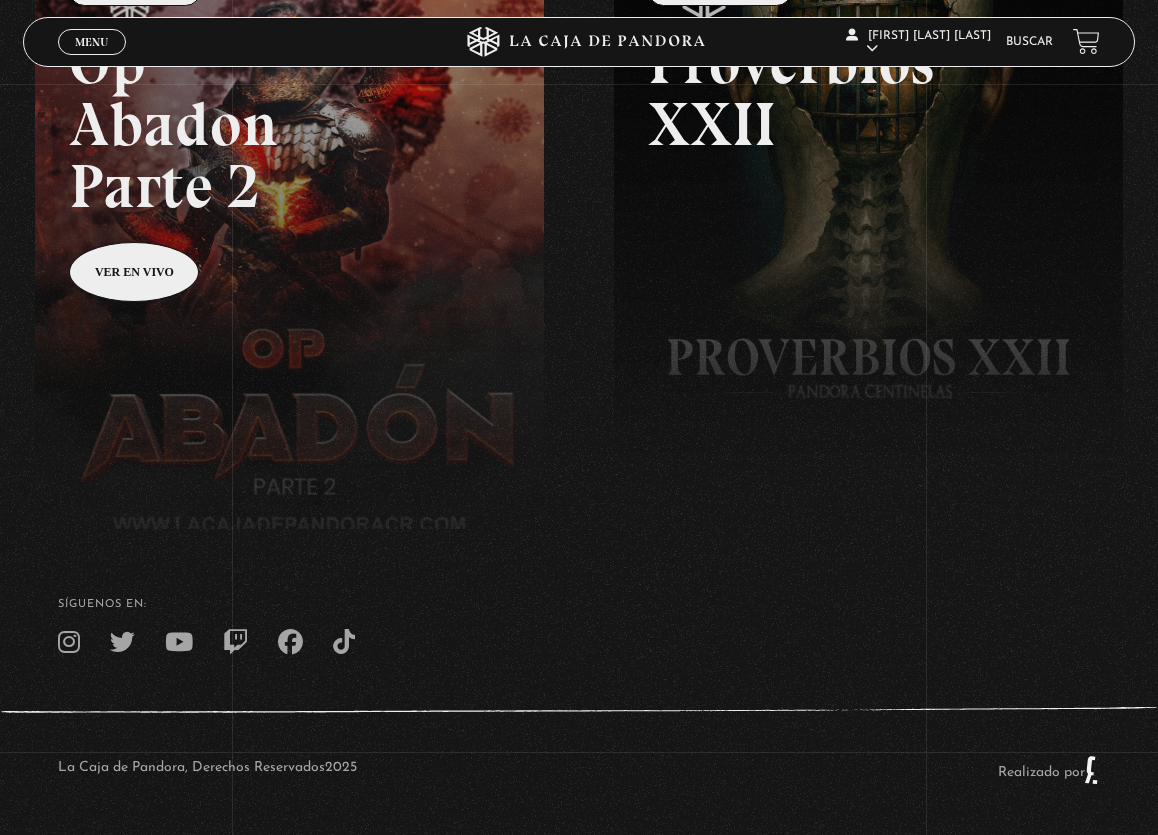 click on "Menu" at bounding box center (91, 42) 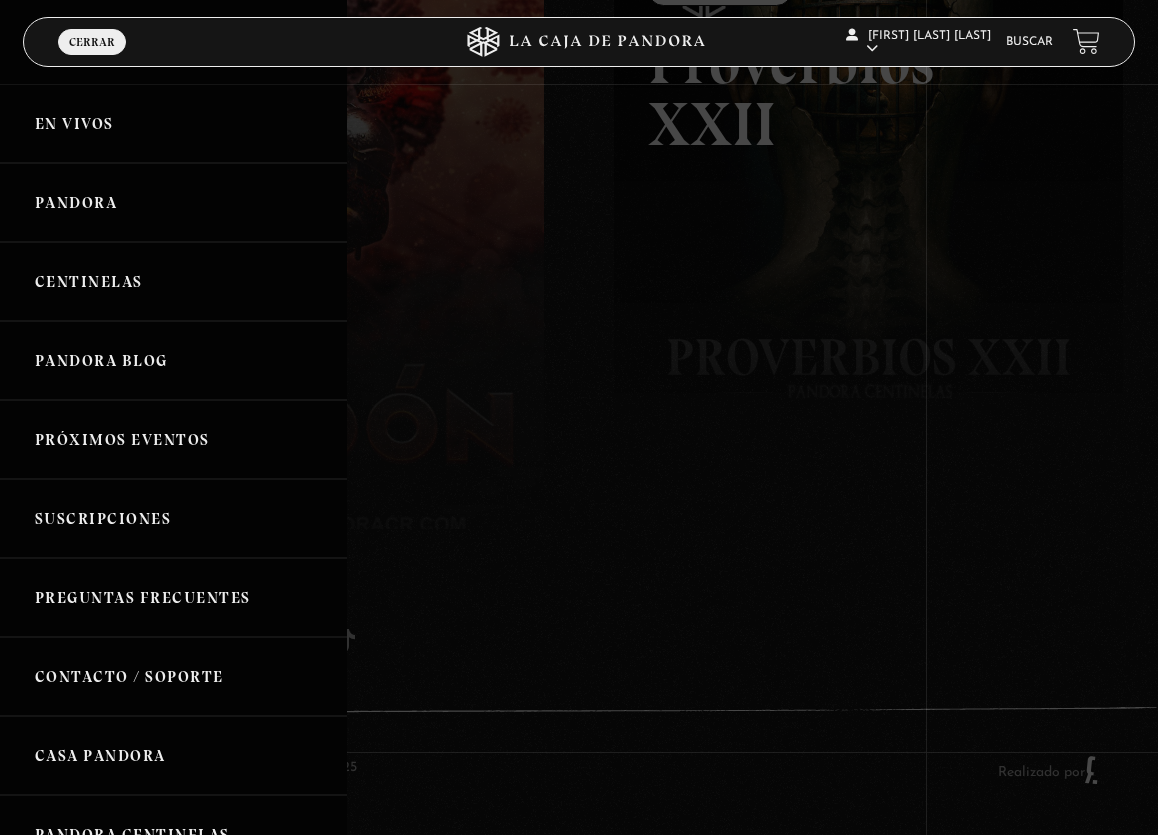 click on "Pandora" at bounding box center (173, 202) 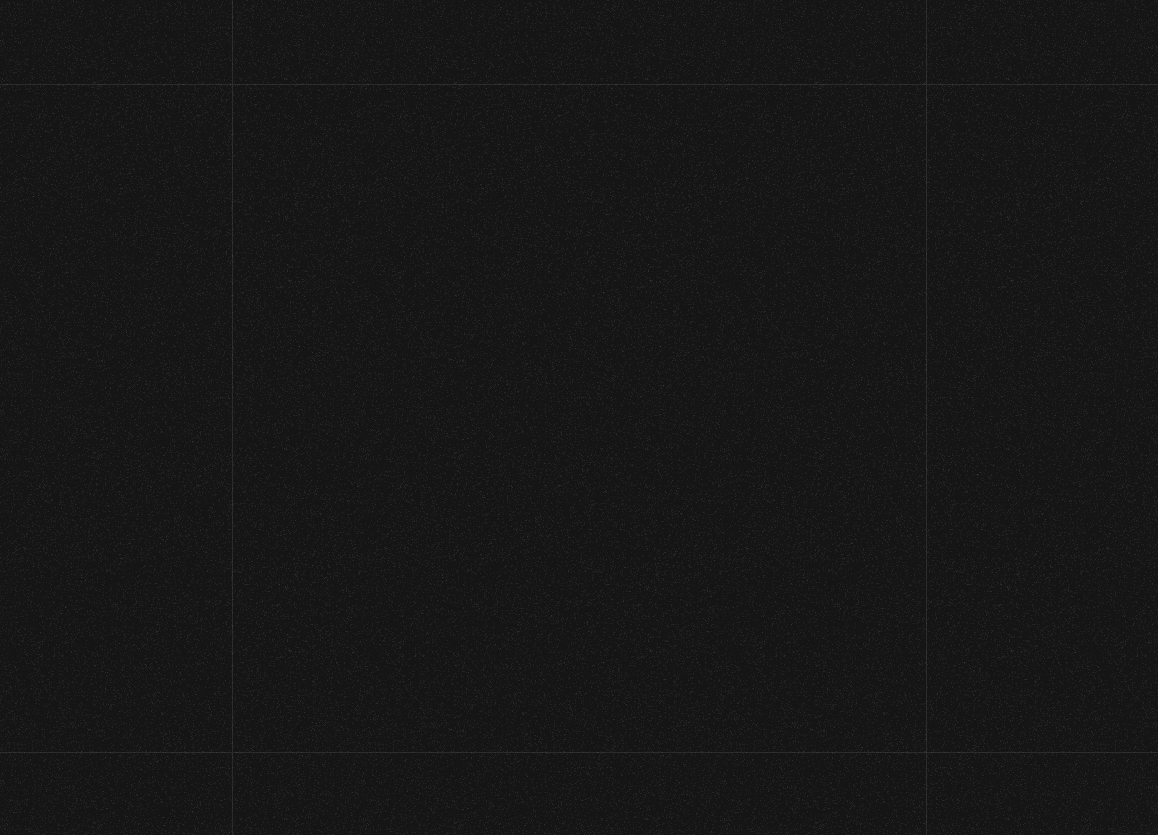 scroll, scrollTop: 0, scrollLeft: 0, axis: both 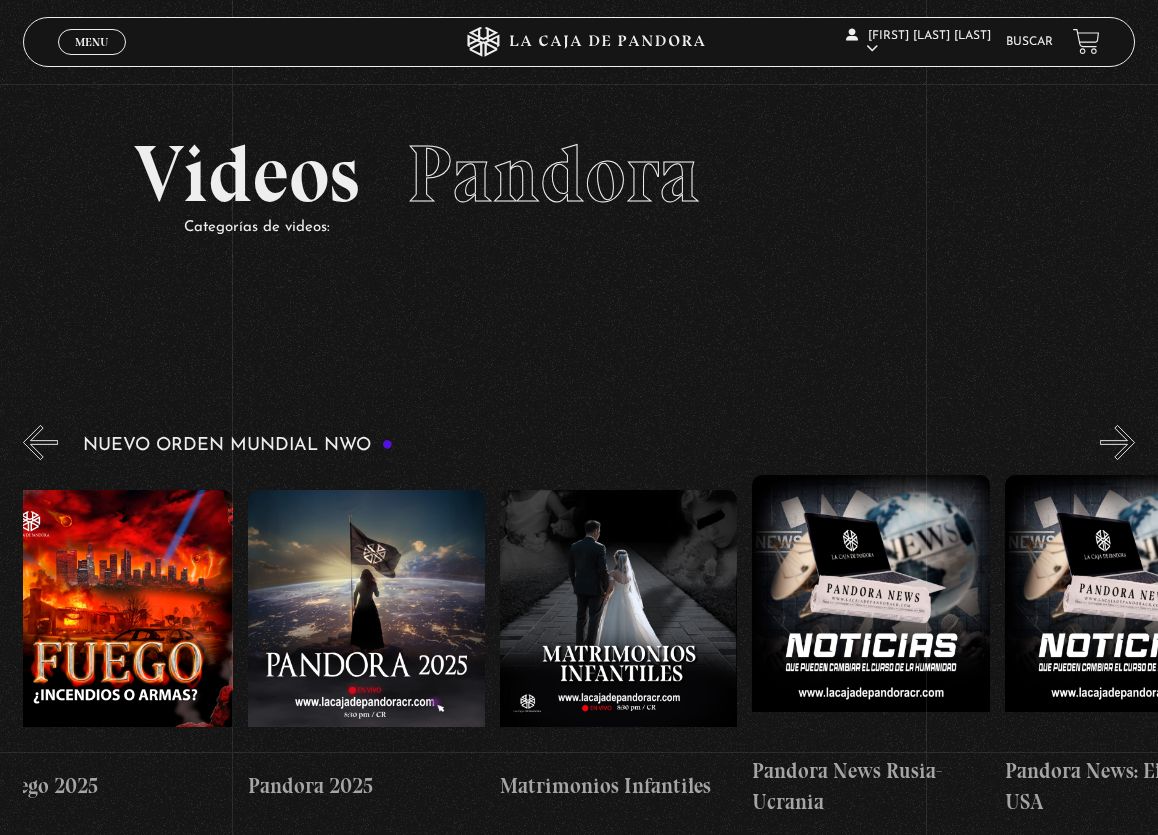 click at bounding box center [366, 625] 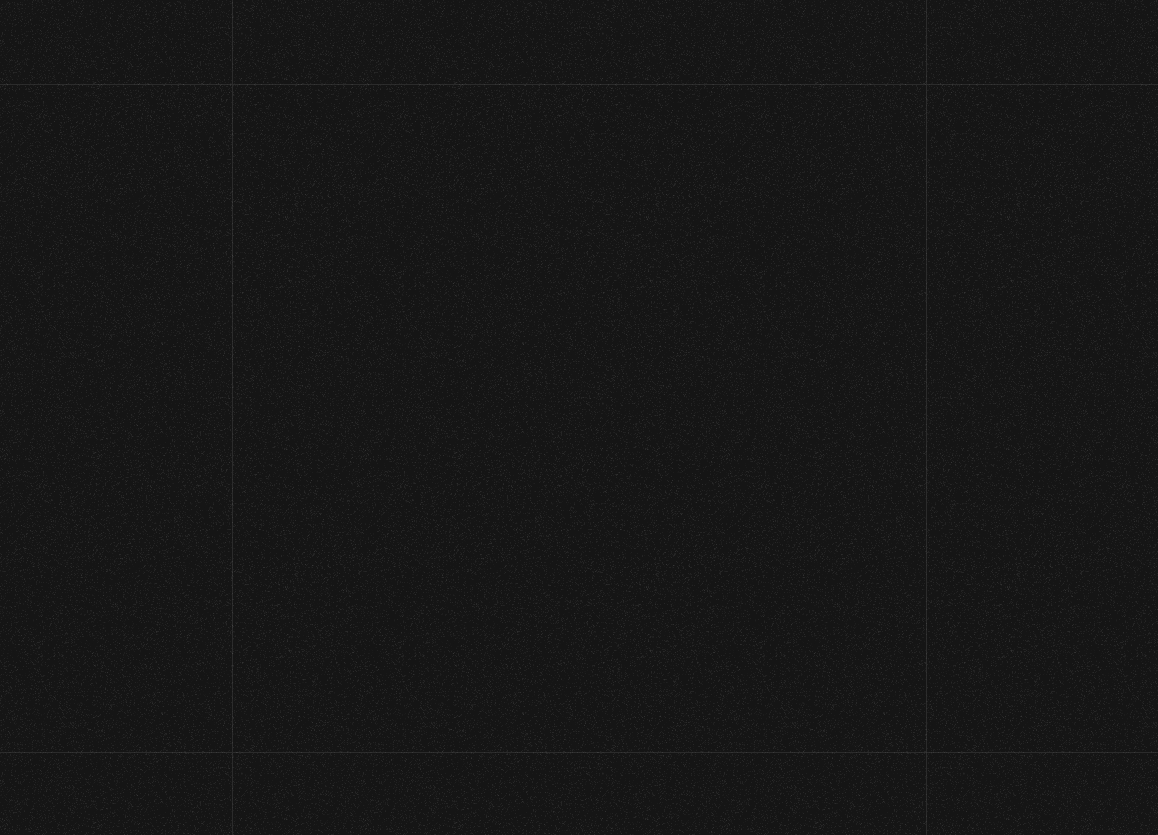 scroll, scrollTop: 0, scrollLeft: 0, axis: both 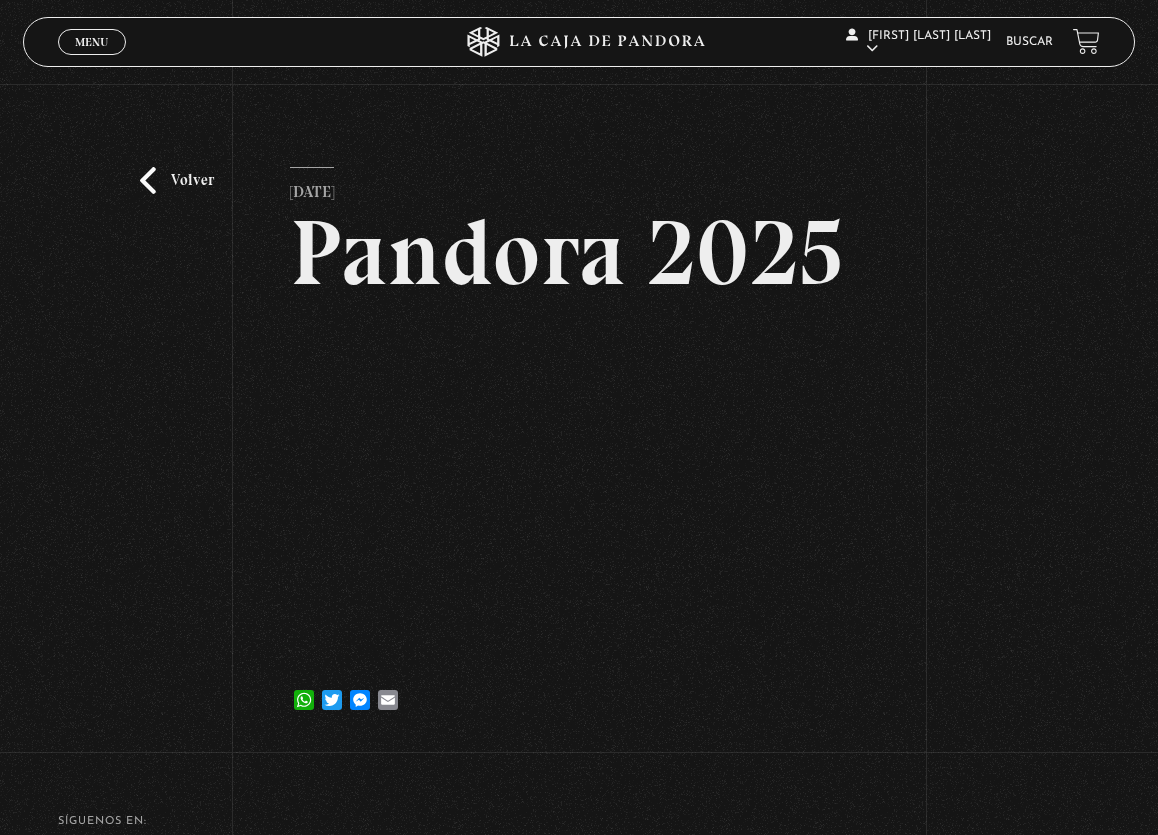 click on "Volver" at bounding box center [177, 180] 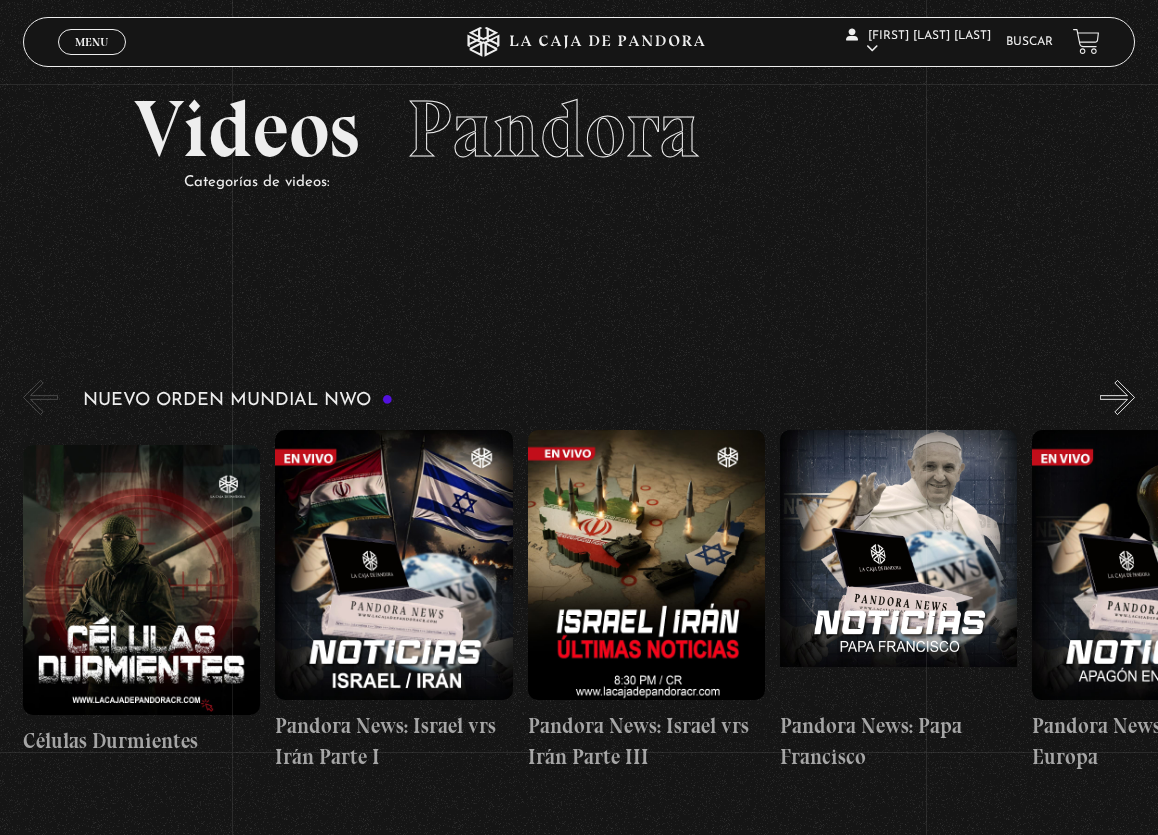 scroll, scrollTop: 51, scrollLeft: 0, axis: vertical 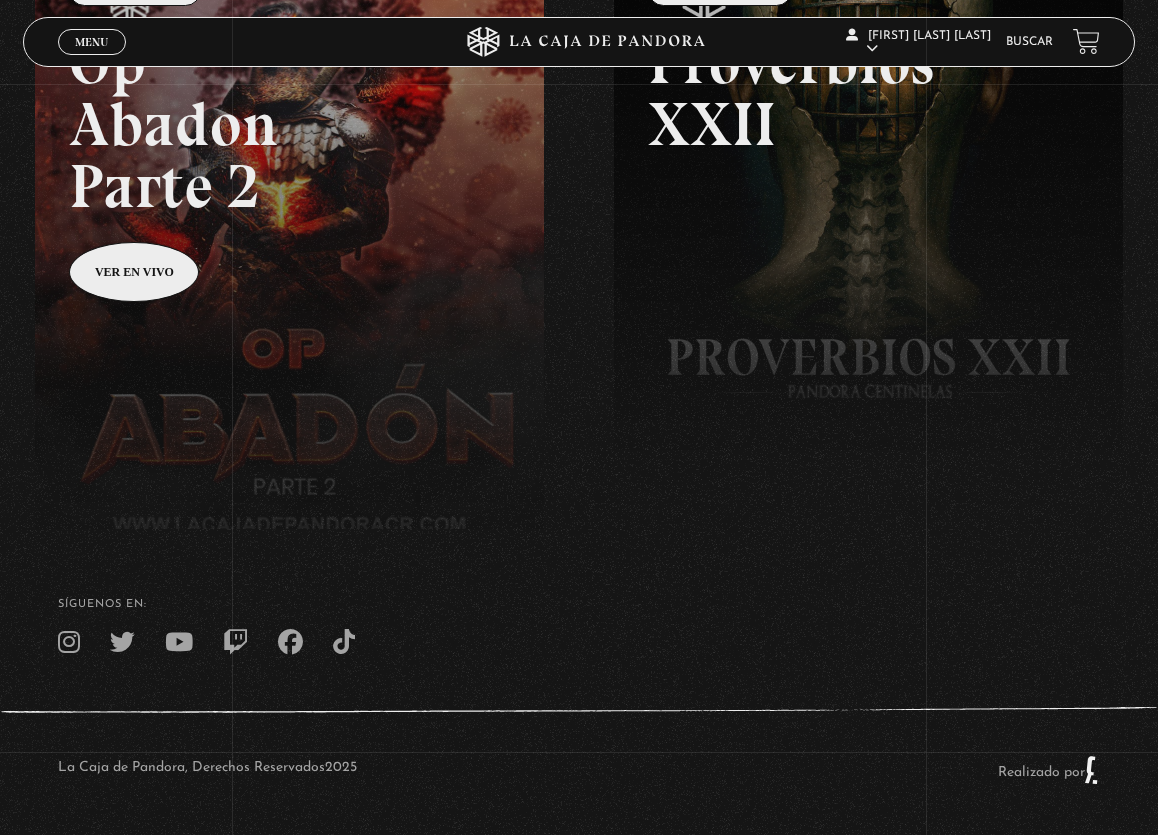 click on "Menu Cerrar" at bounding box center (92, 42) 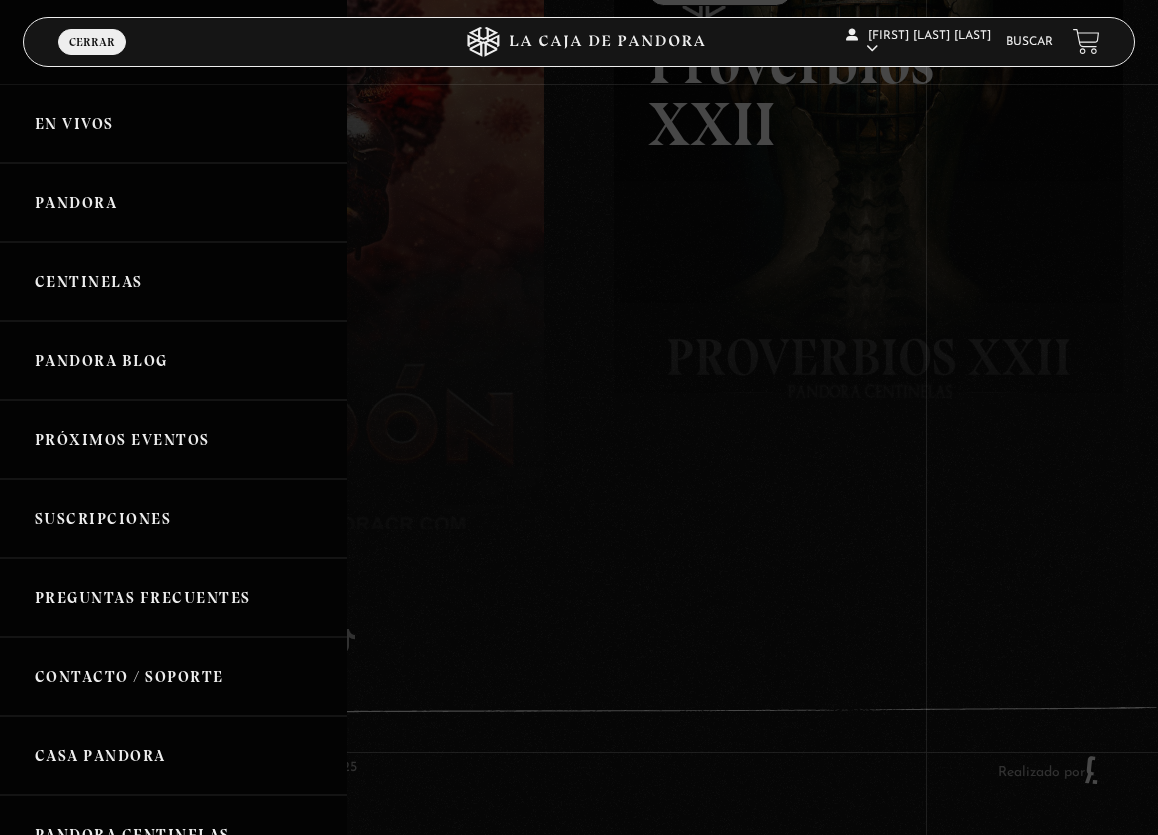 click on "Pandora" at bounding box center (173, 202) 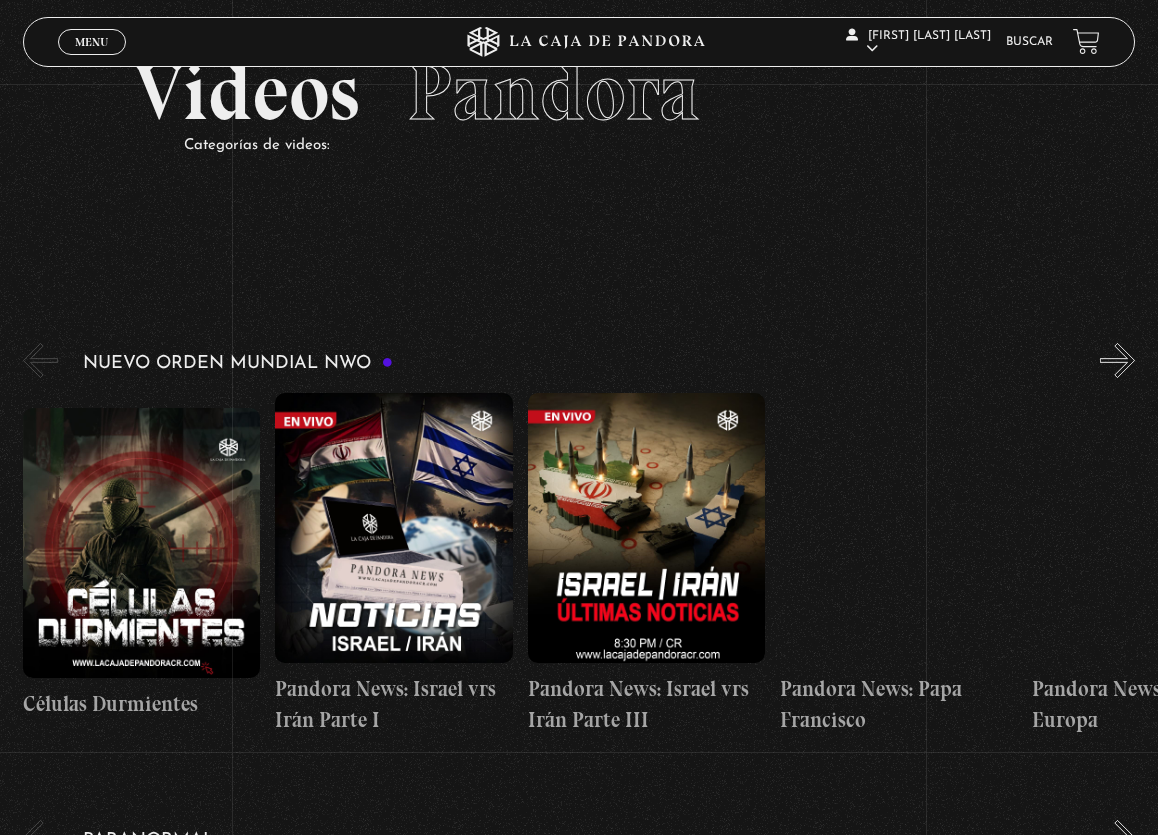 scroll, scrollTop: 84, scrollLeft: 0, axis: vertical 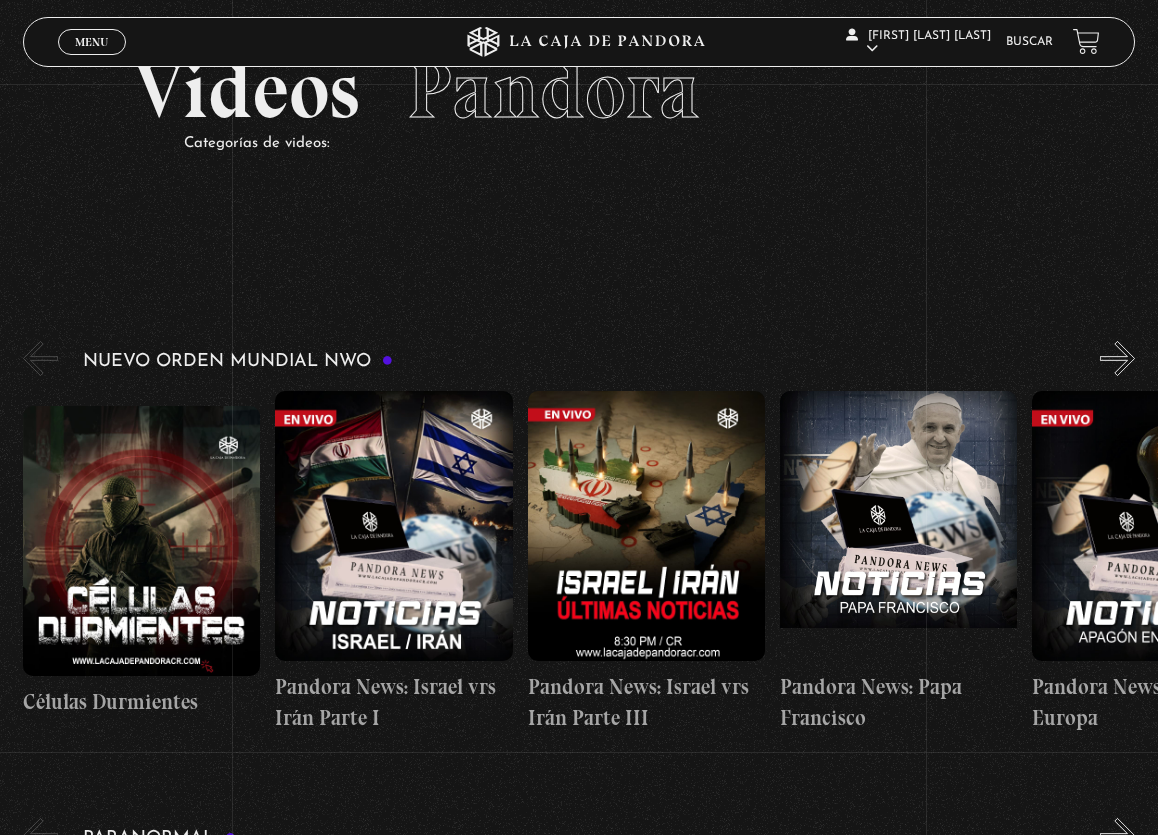 click at bounding box center (141, 541) 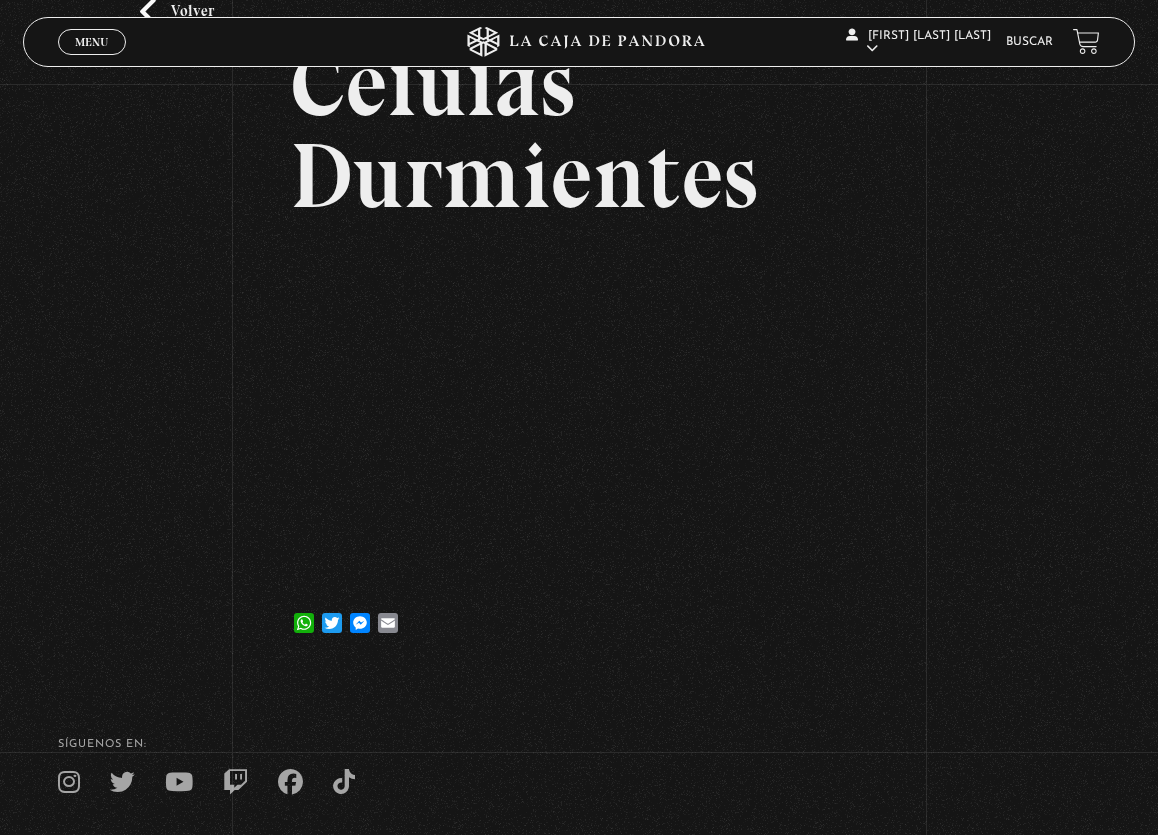 scroll, scrollTop: 175, scrollLeft: 0, axis: vertical 